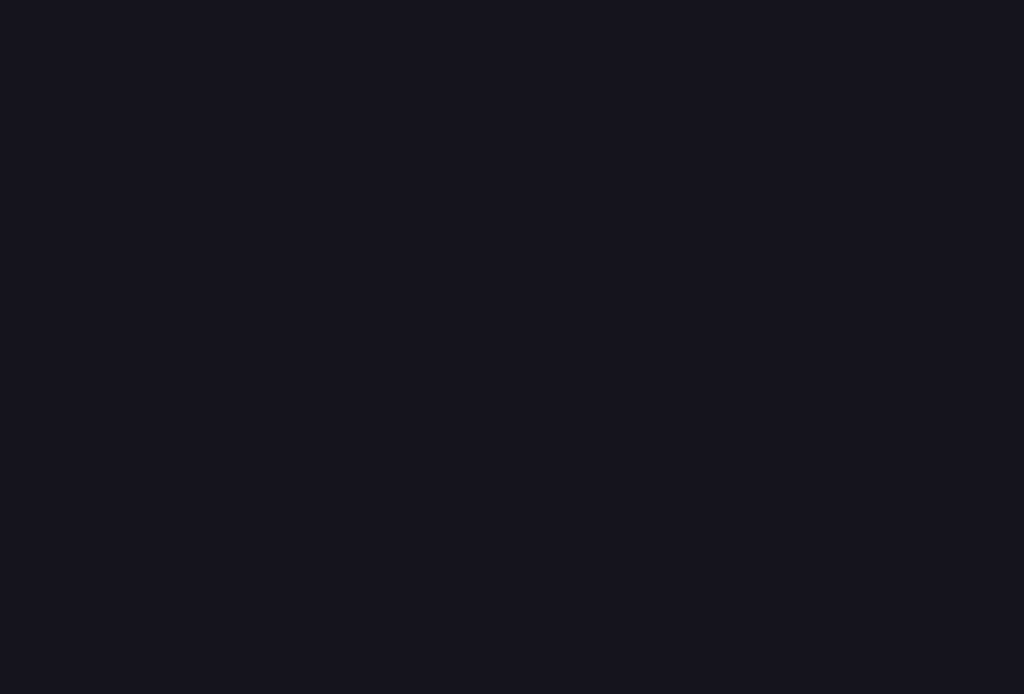scroll, scrollTop: 0, scrollLeft: 0, axis: both 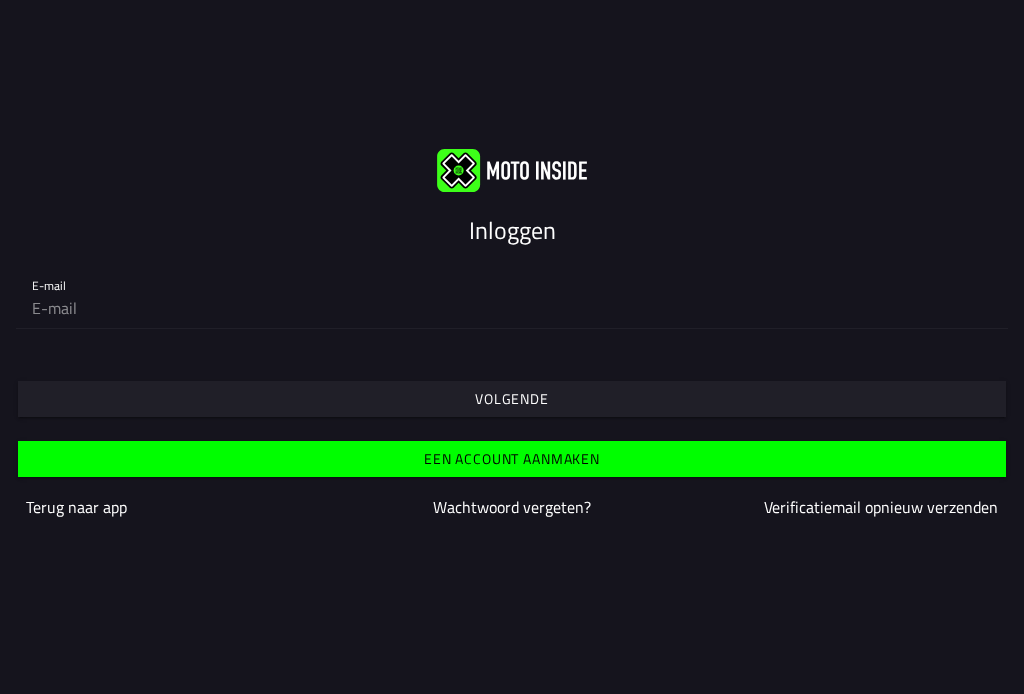 click 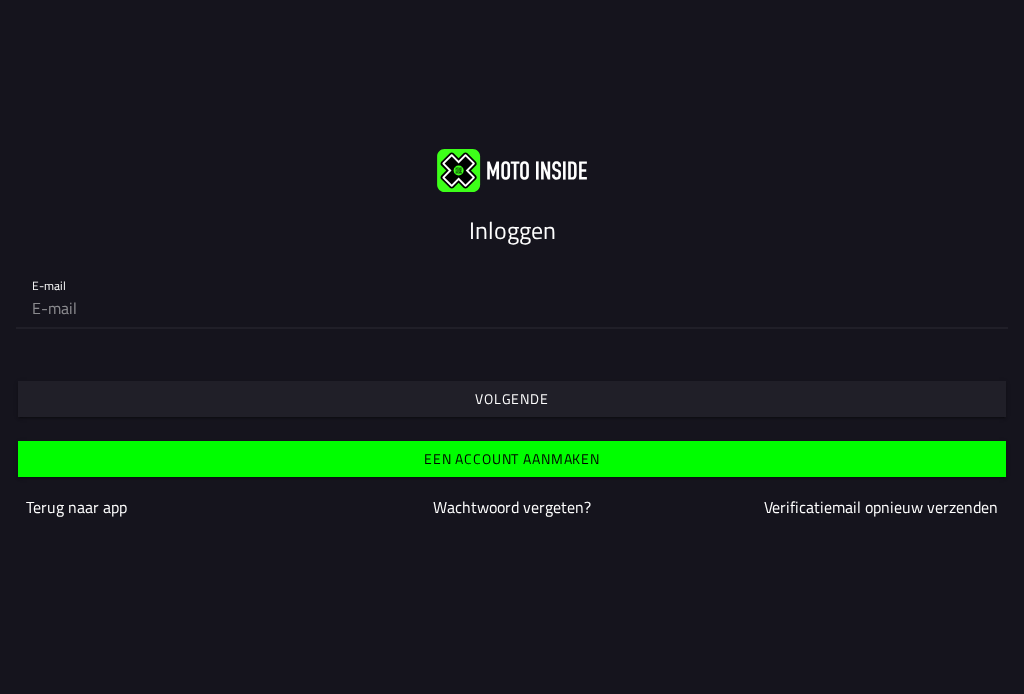 type on "info@edtech.nu" 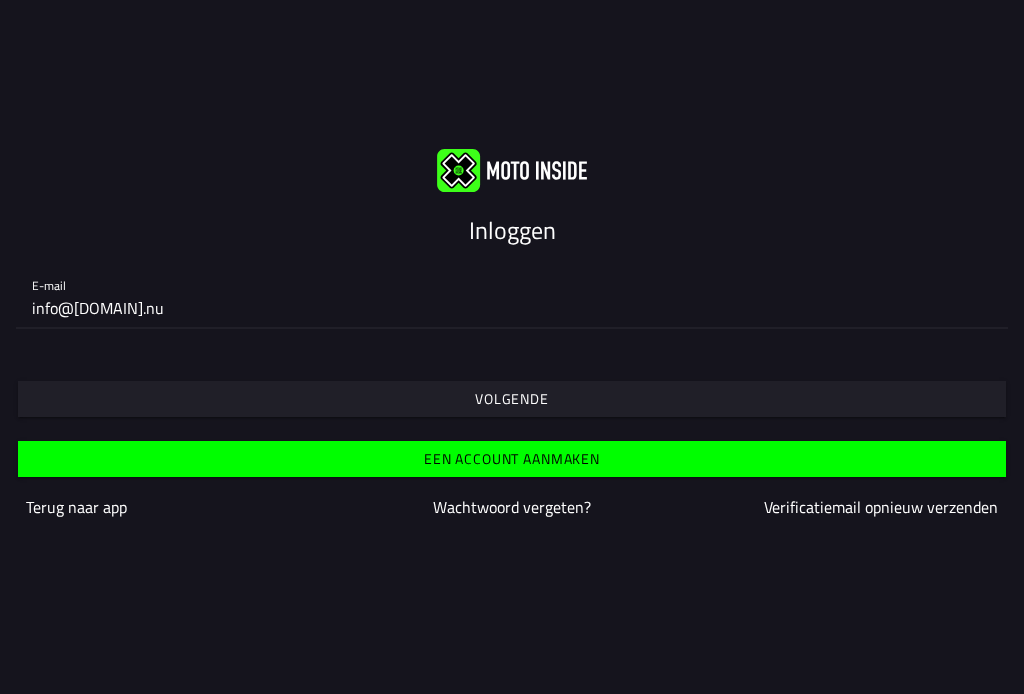 drag, startPoint x: 298, startPoint y: 392, endPoint x: 248, endPoint y: 407, distance: 52.201534 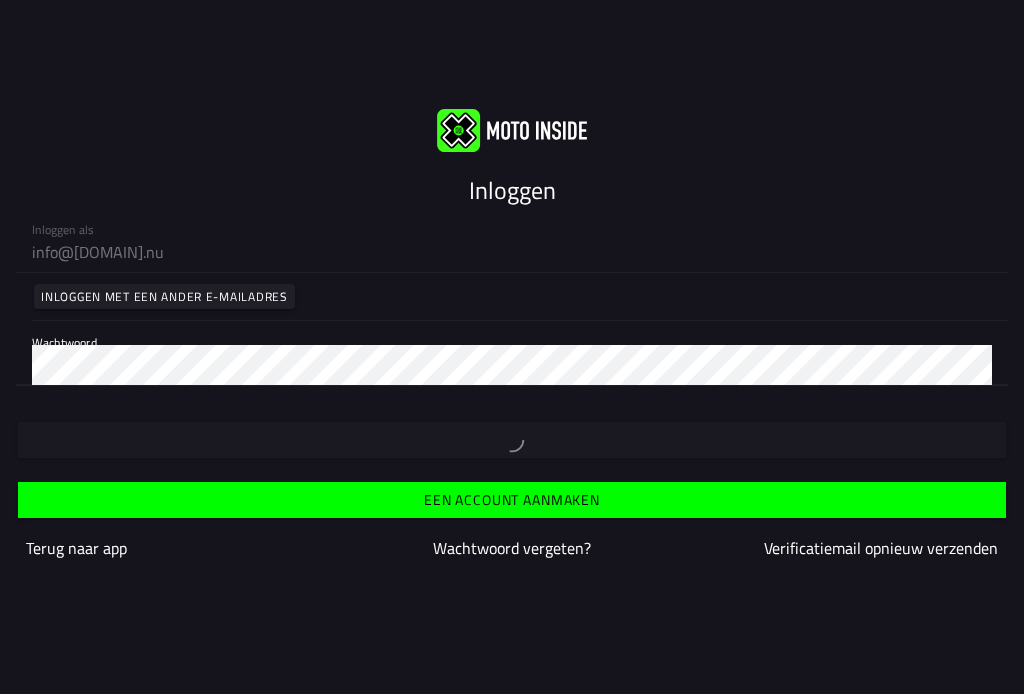 type 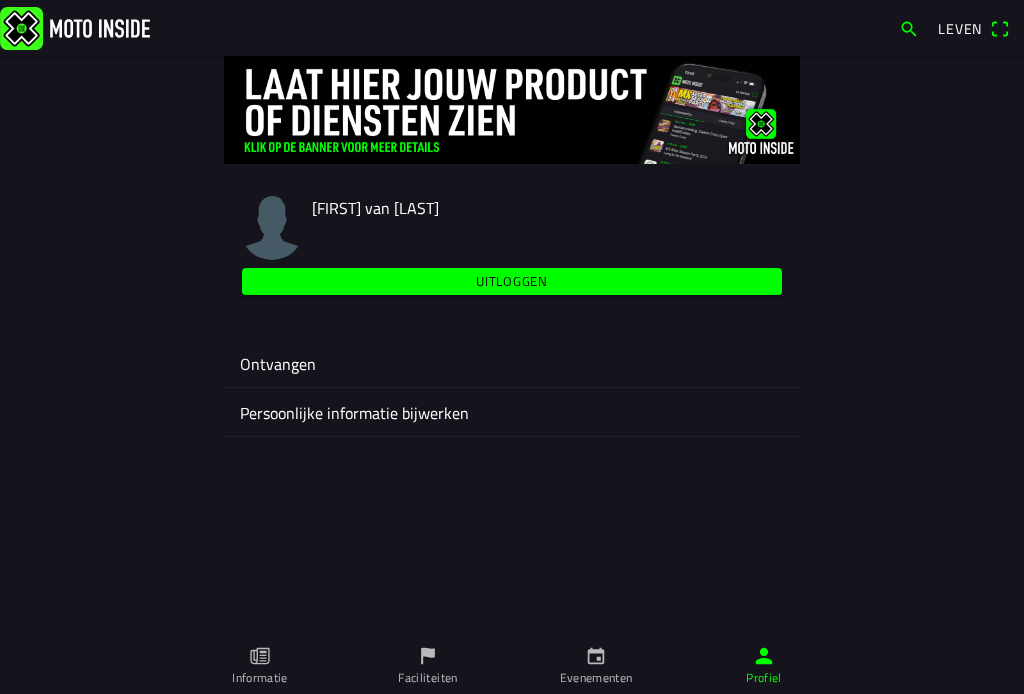 click on "Evenementen" at bounding box center (596, 666) 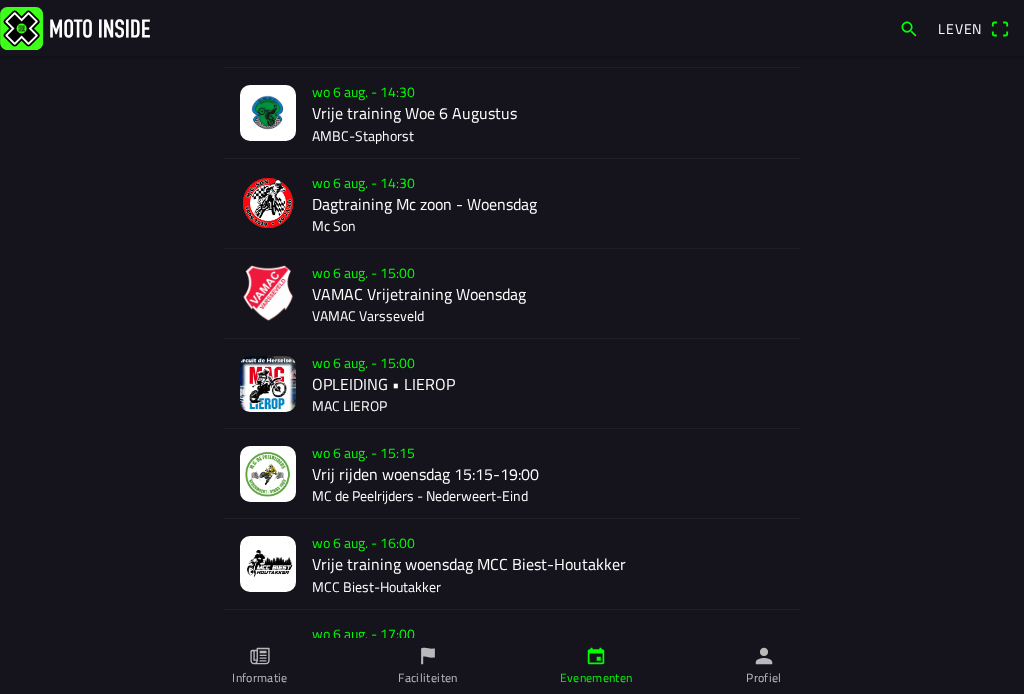 scroll, scrollTop: 300, scrollLeft: 0, axis: vertical 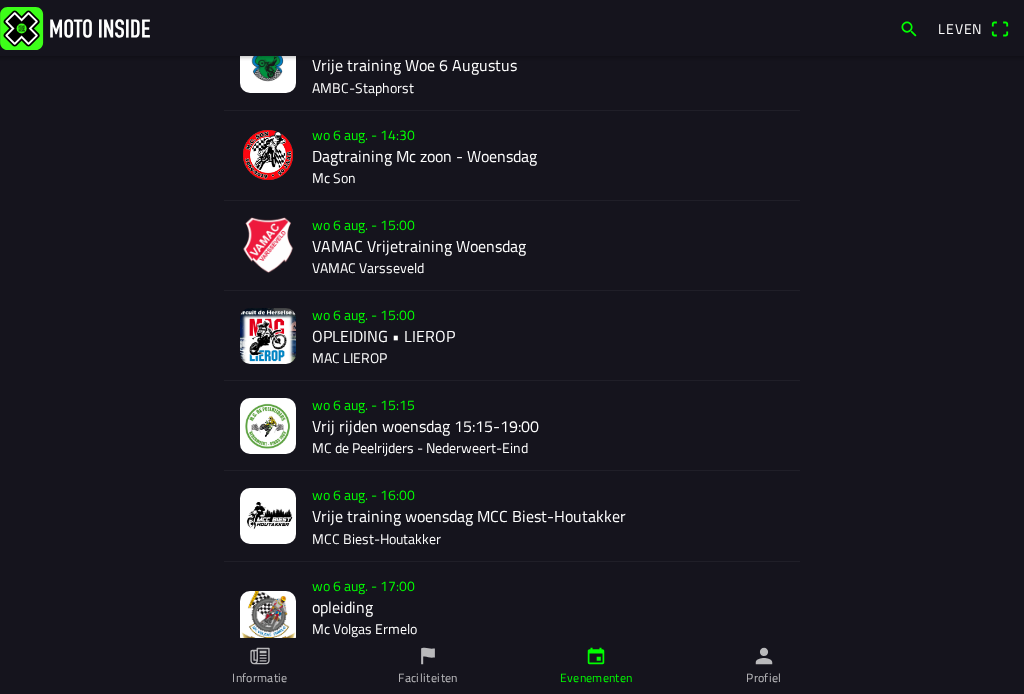 click on "wo 6 aug. - 15:00 OPLEIDING • [CITY] [CITY]" 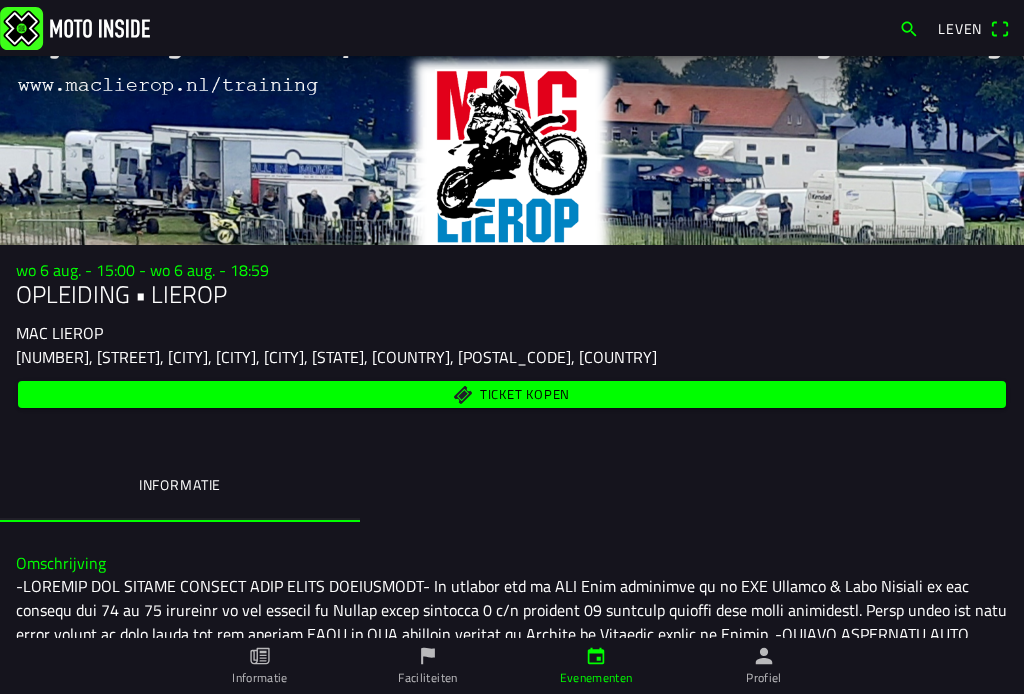 scroll, scrollTop: 0, scrollLeft: 0, axis: both 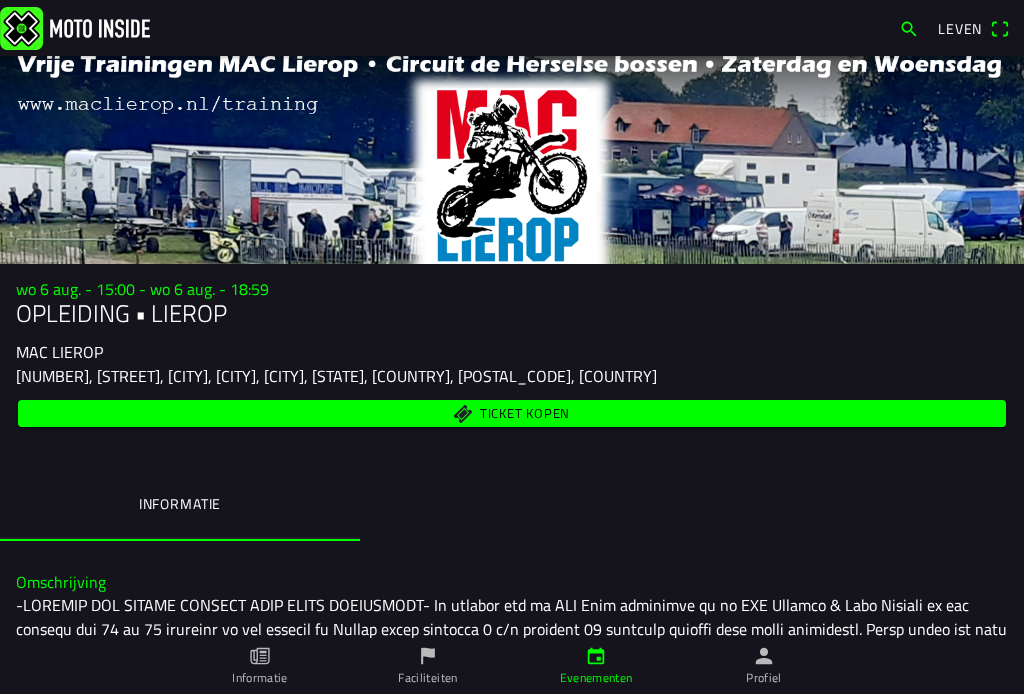 click on "Ticket kopen" at bounding box center (512, 413) 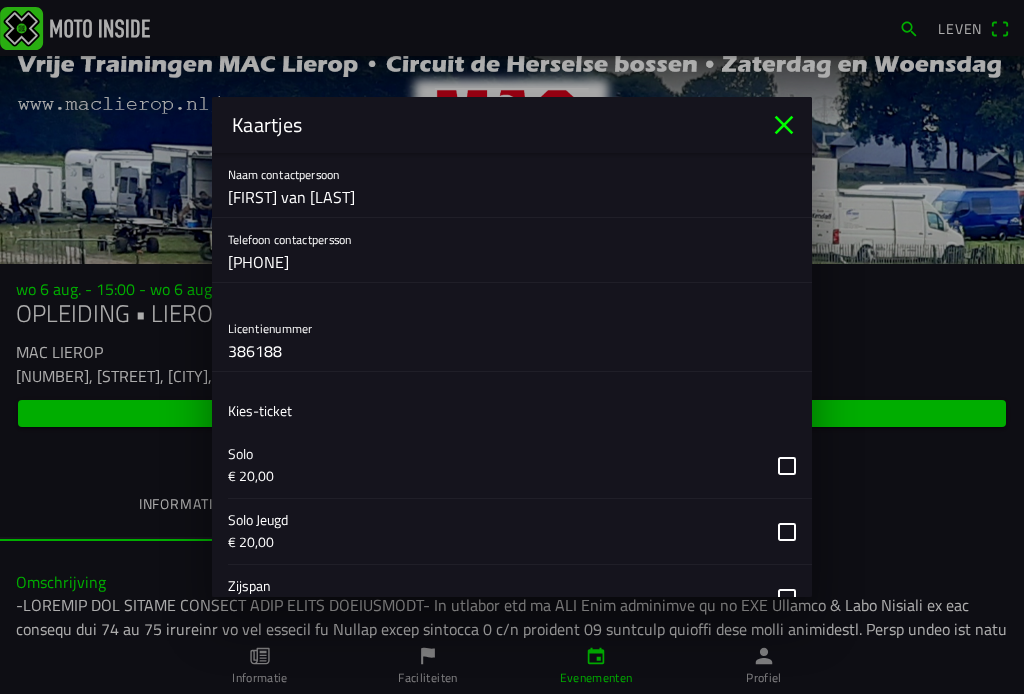 scroll, scrollTop: 600, scrollLeft: 0, axis: vertical 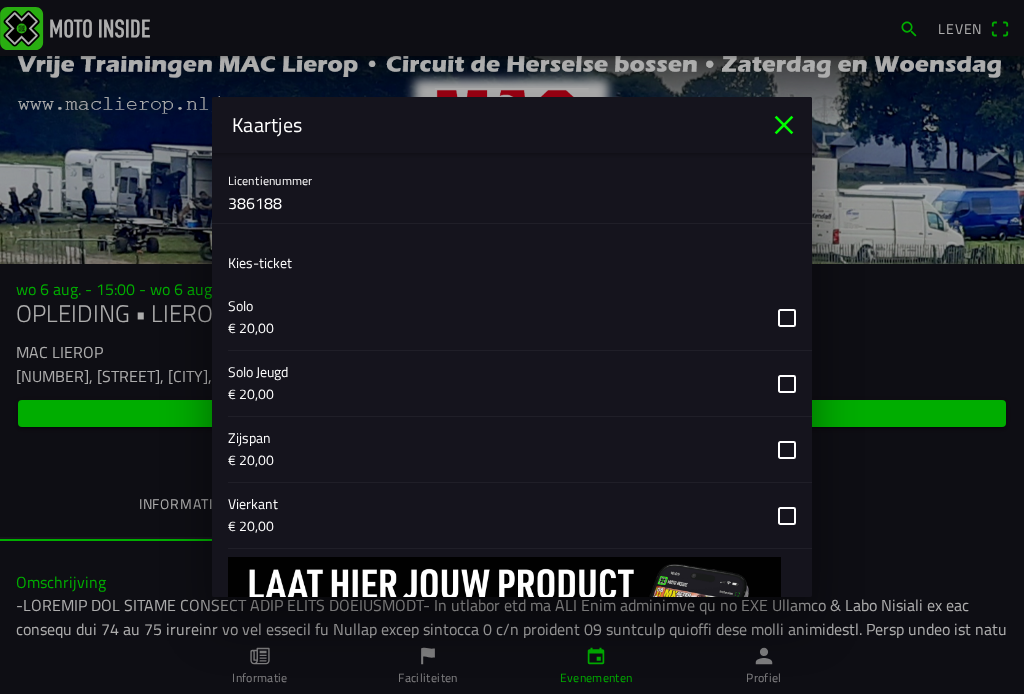 click 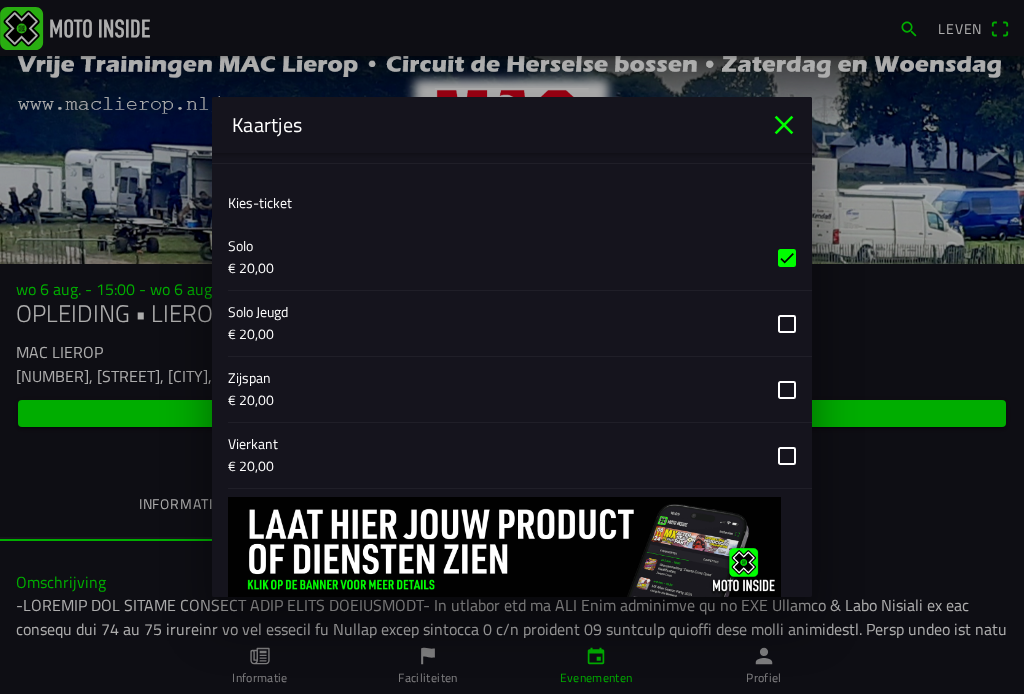 scroll, scrollTop: 717, scrollLeft: 0, axis: vertical 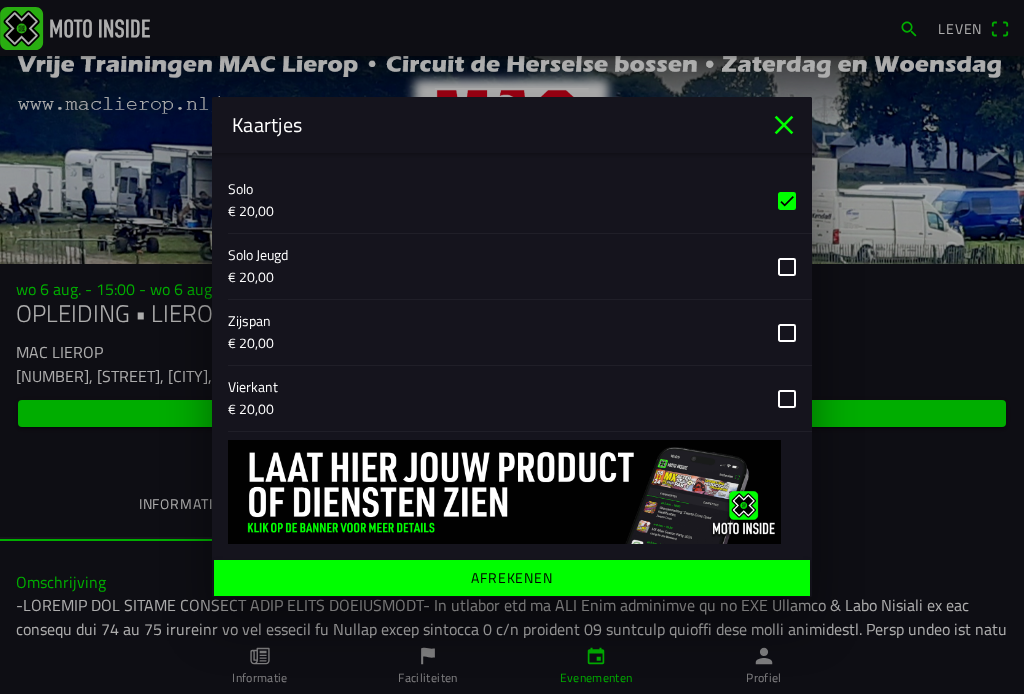 click on "Afrekenen" 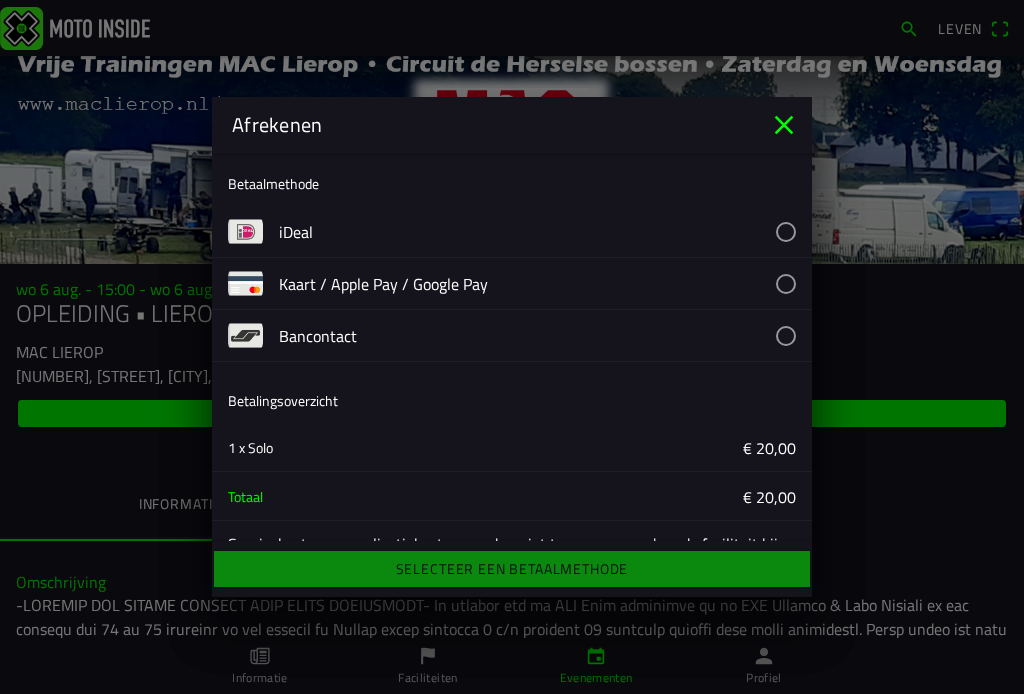 click 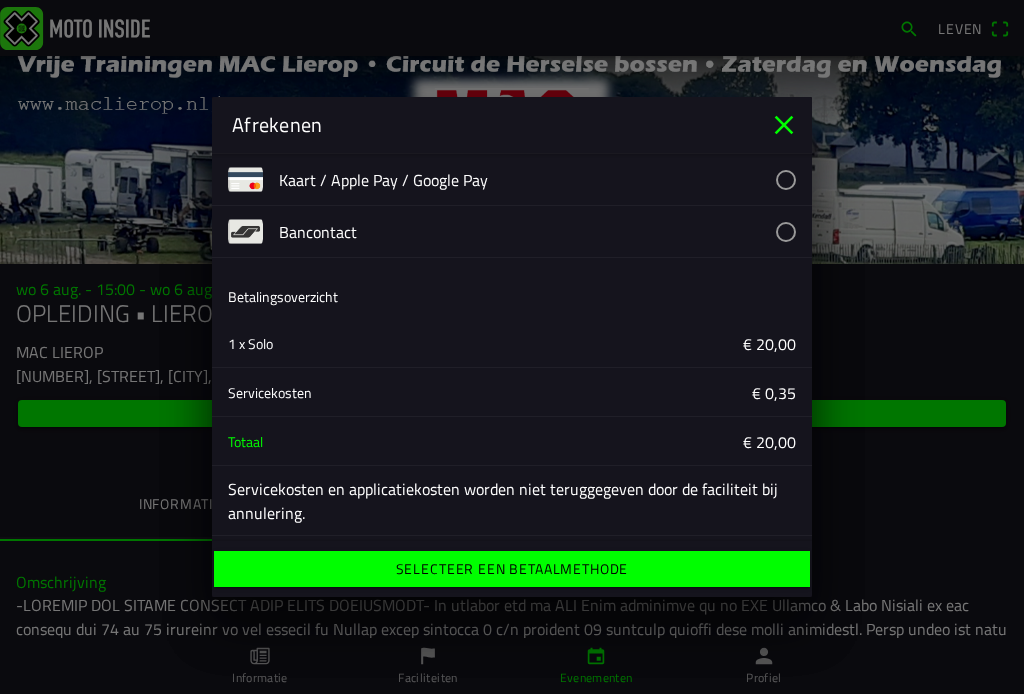 scroll, scrollTop: 105, scrollLeft: 0, axis: vertical 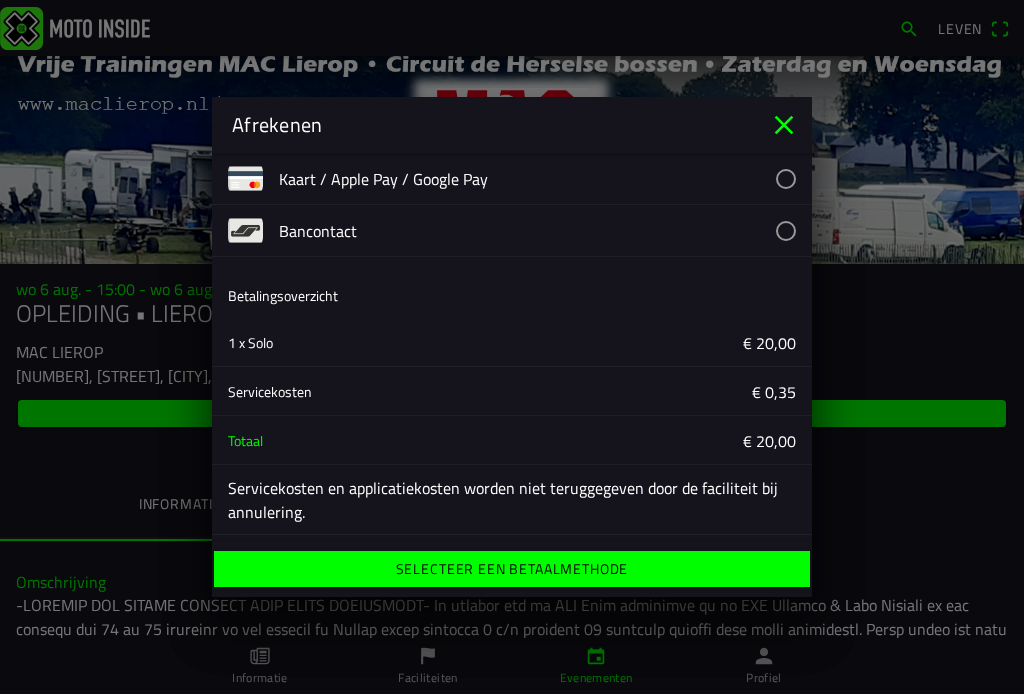 click on "Selecteer een betaalmethode" 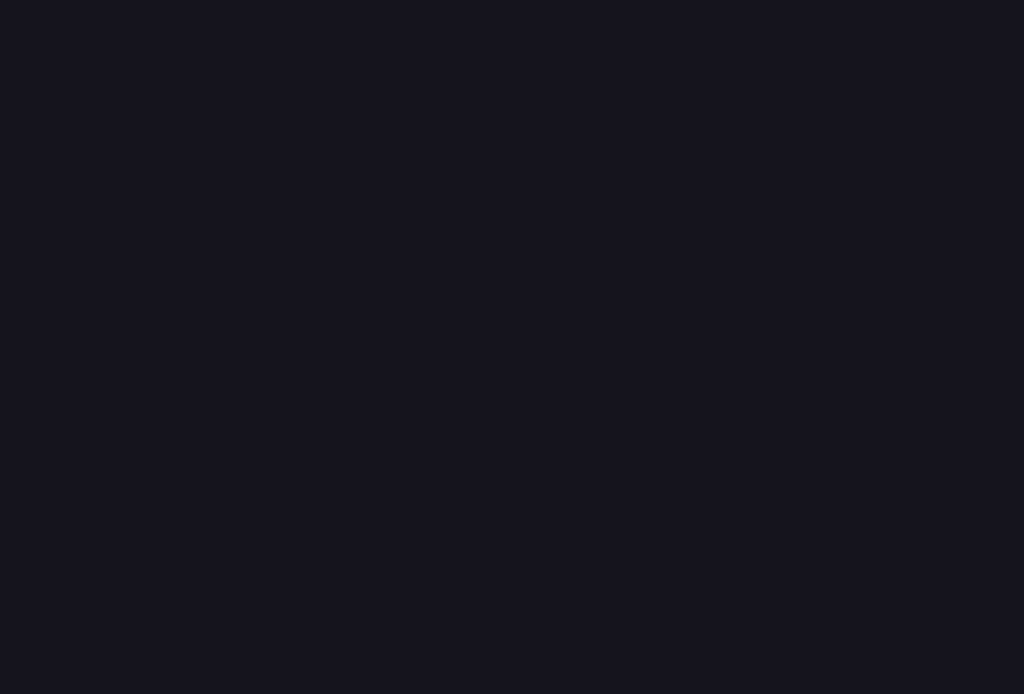 scroll, scrollTop: 0, scrollLeft: 0, axis: both 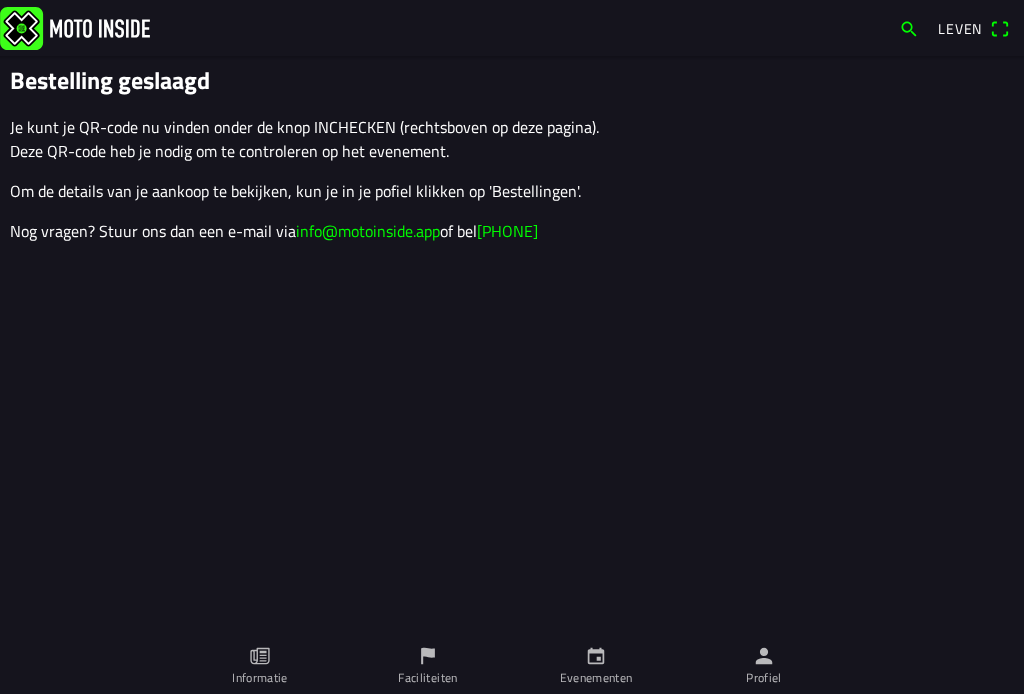 click on "Profiel" at bounding box center [764, 666] 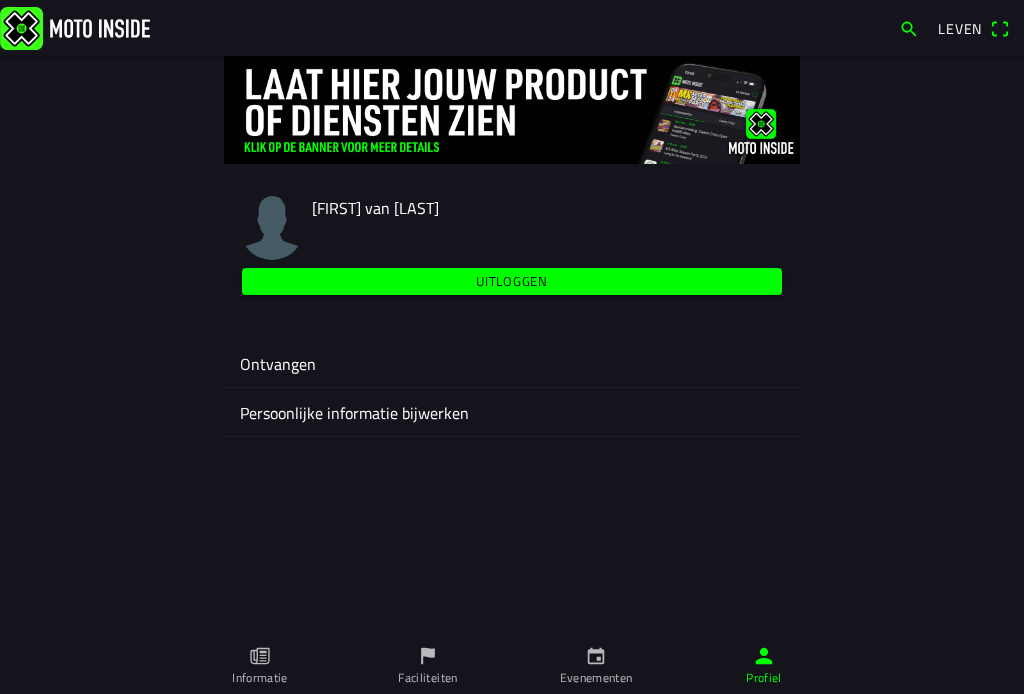 click on "Ontvangen" 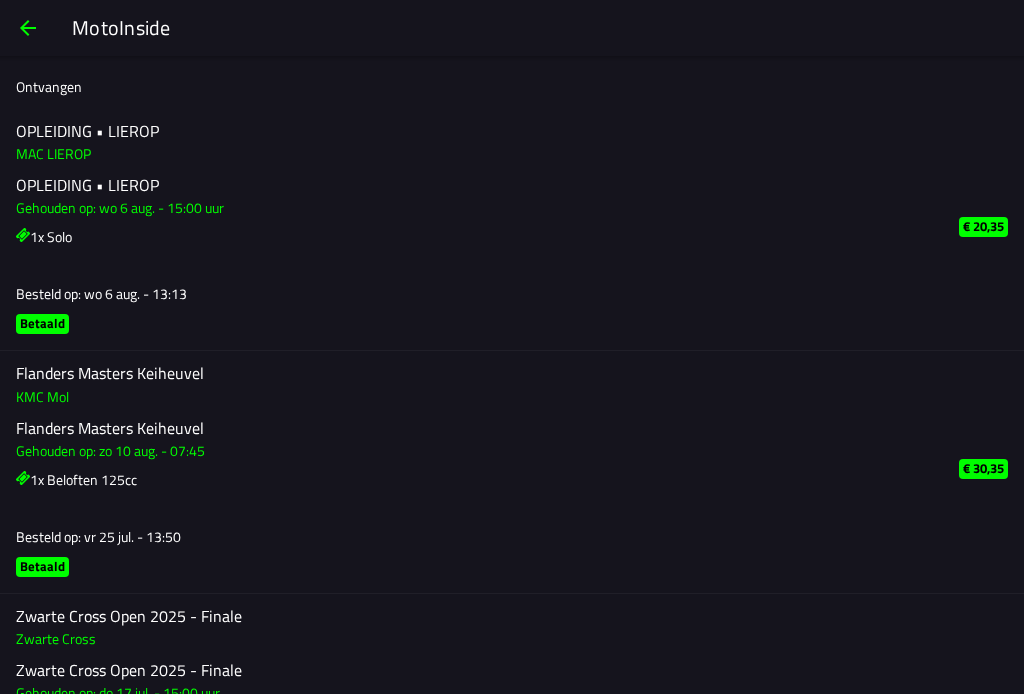 click at bounding box center [28, 28] 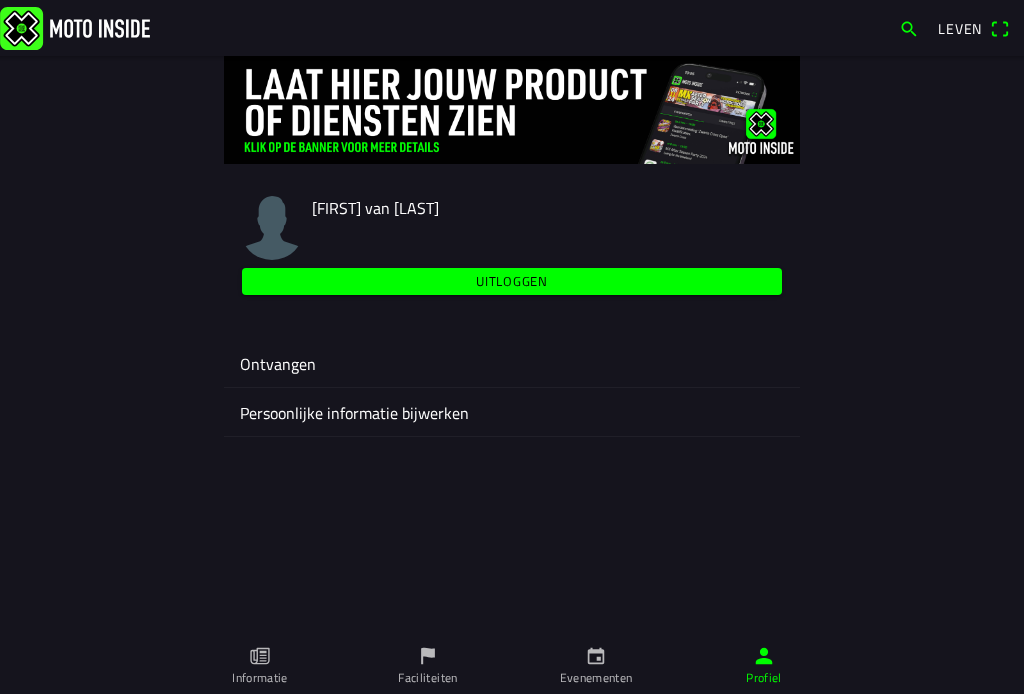click on "Uitloggen" at bounding box center [512, 281] 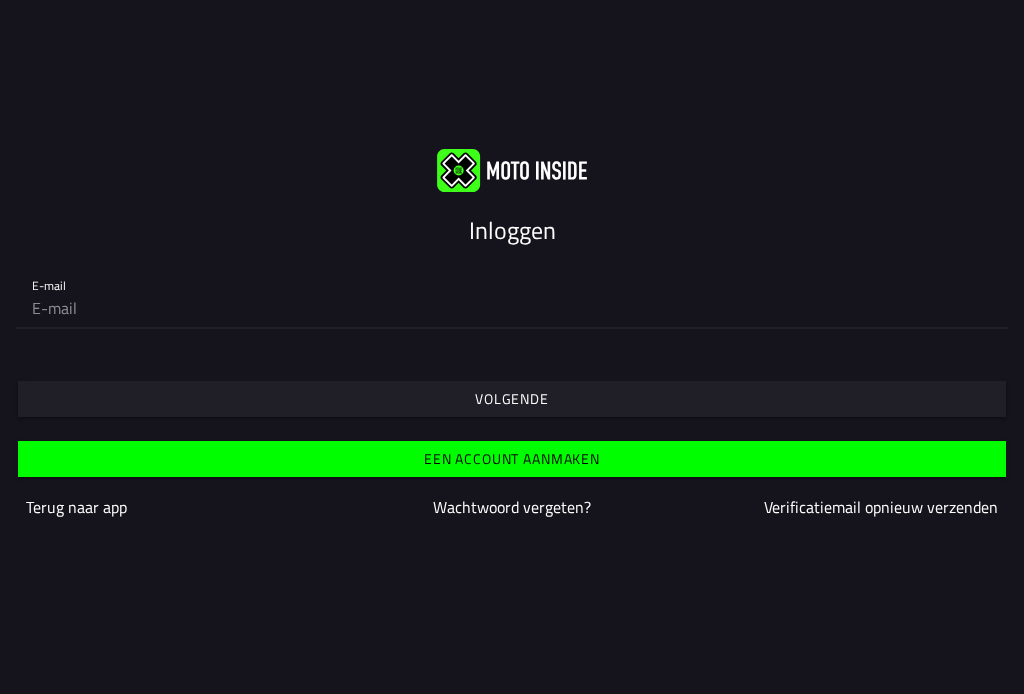 click 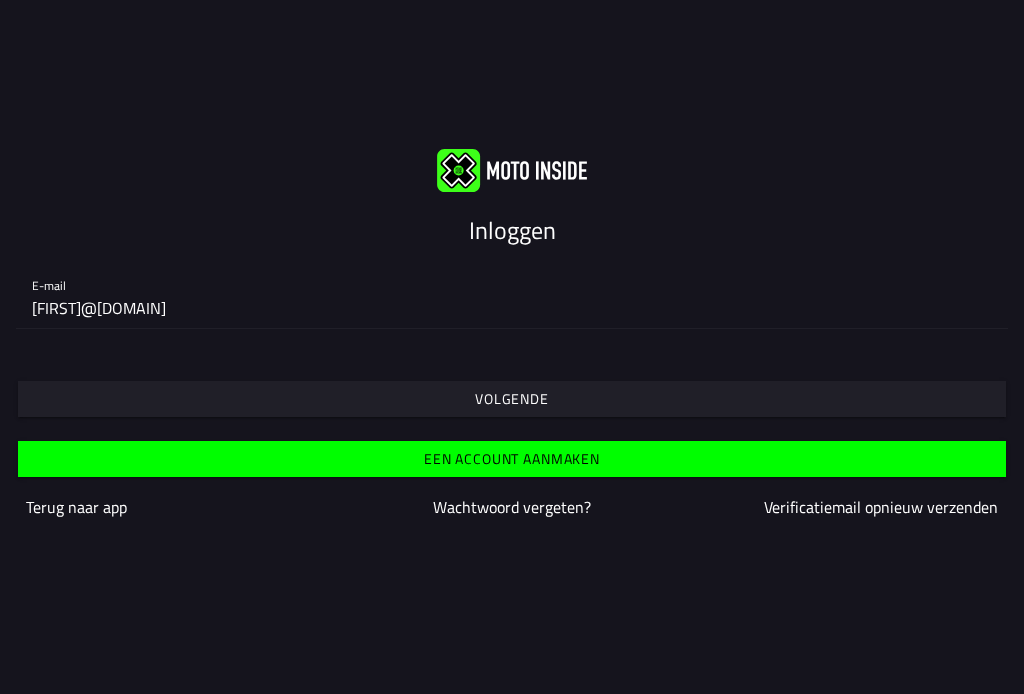 click on "Volgende" at bounding box center (511, 399) 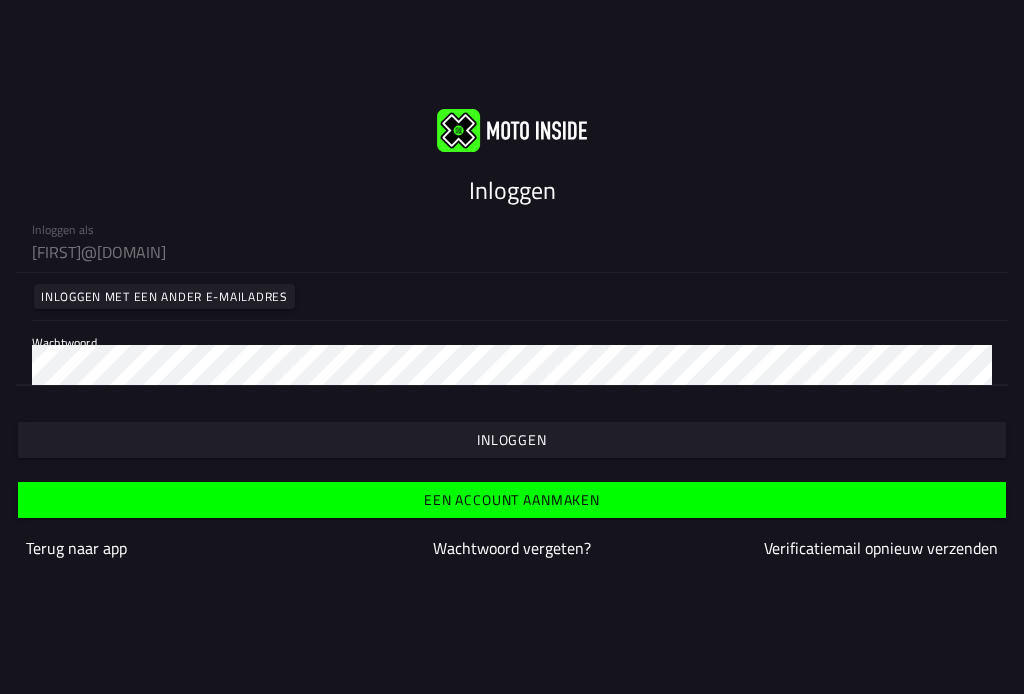 click on "Inloggen" at bounding box center (512, 422) 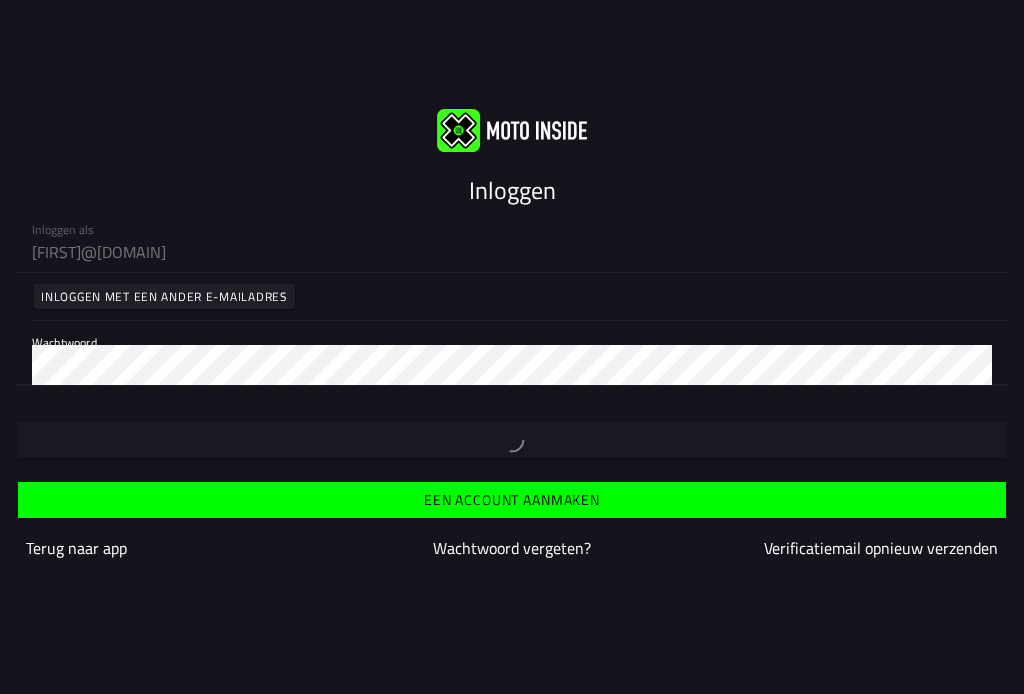 type 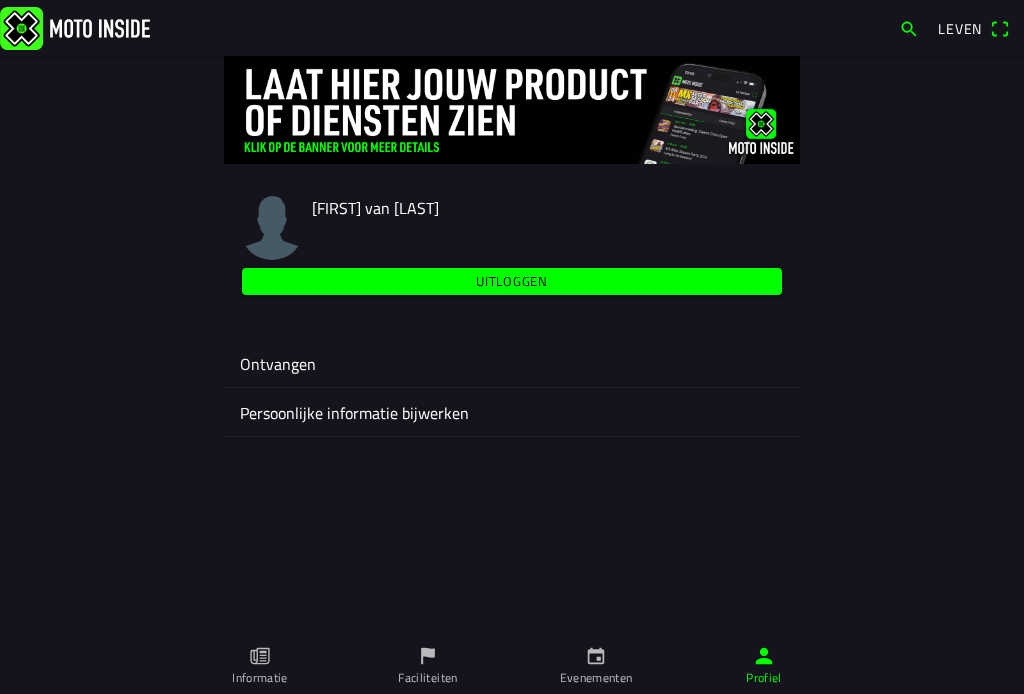 drag, startPoint x: 657, startPoint y: 691, endPoint x: 618, endPoint y: 663, distance: 48.010414 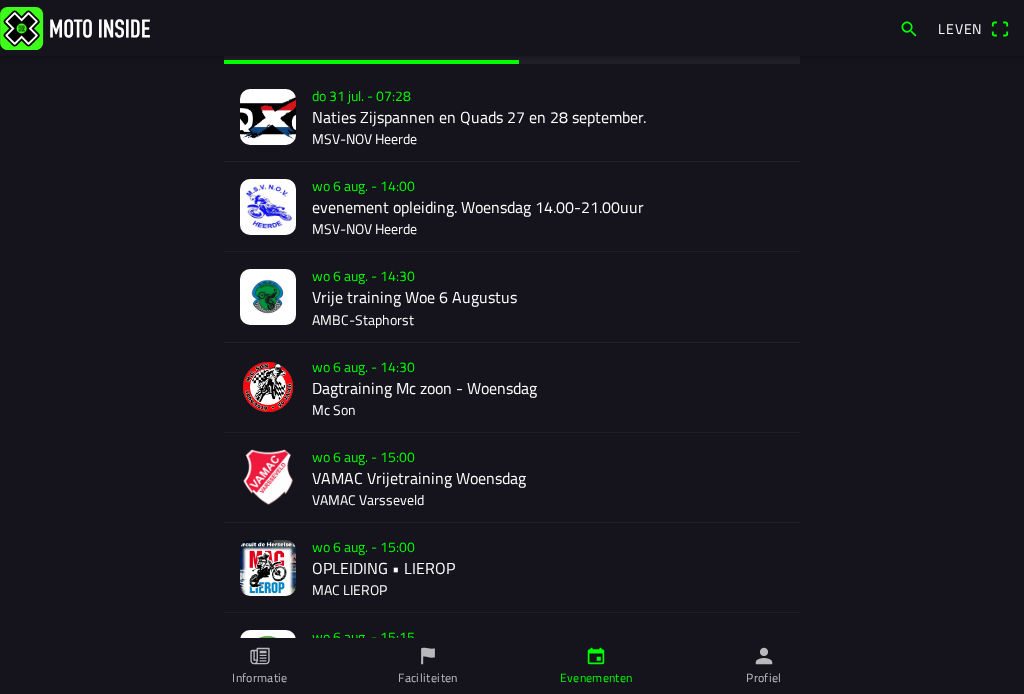 scroll, scrollTop: 100, scrollLeft: 0, axis: vertical 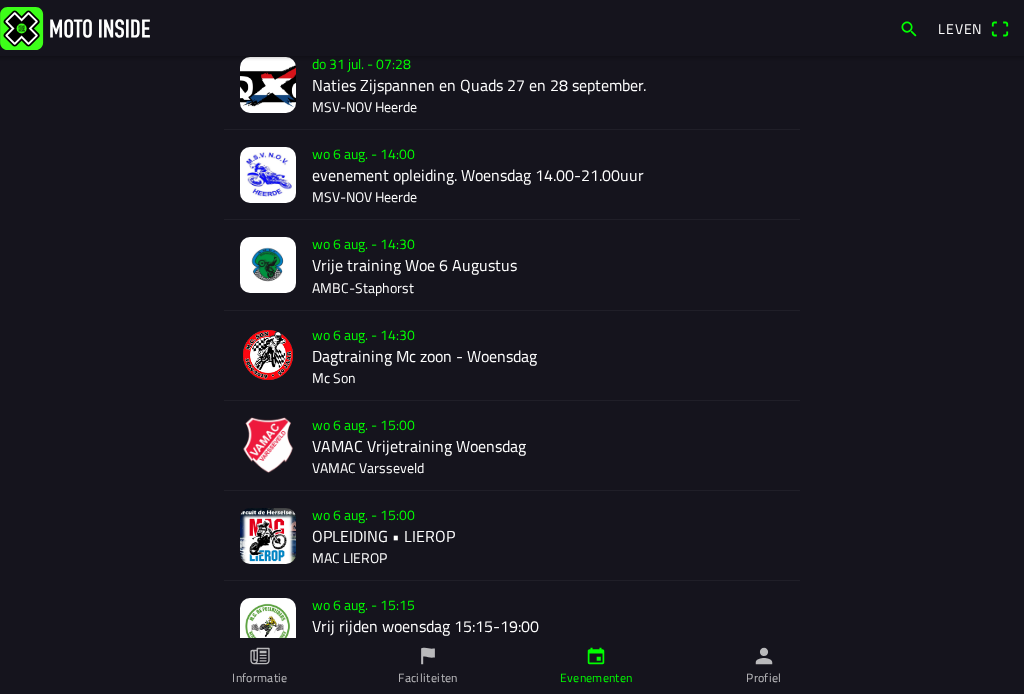 click on "wo 6 aug. - 15:00 OPLEIDING • [CITY] [CITY]" 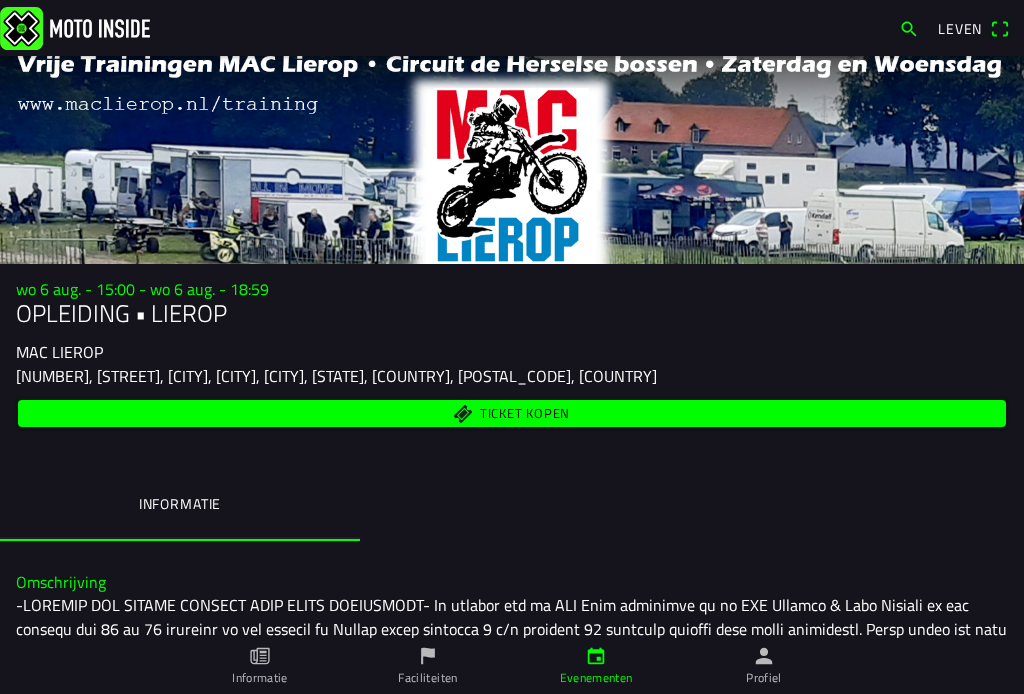 click on "Ticket kopen" at bounding box center (512, 413) 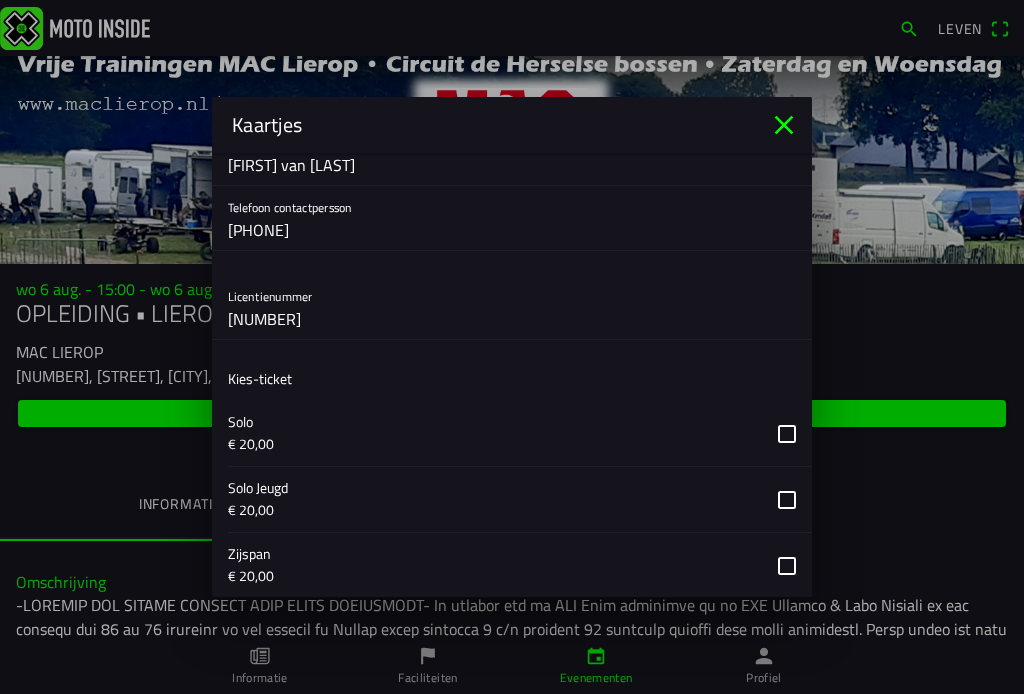 scroll, scrollTop: 600, scrollLeft: 0, axis: vertical 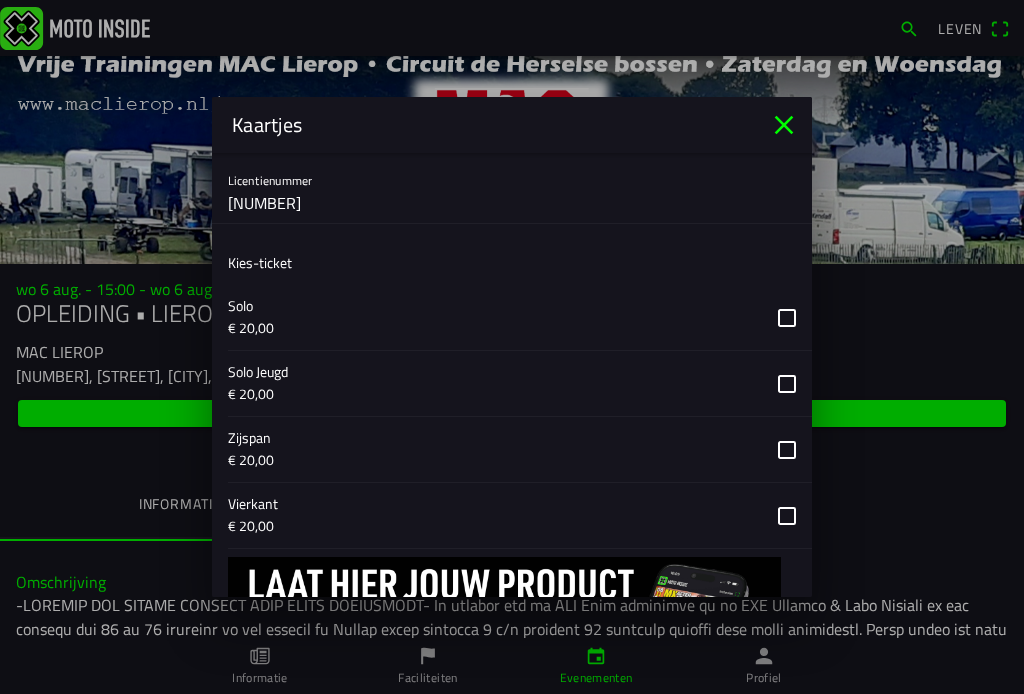 click 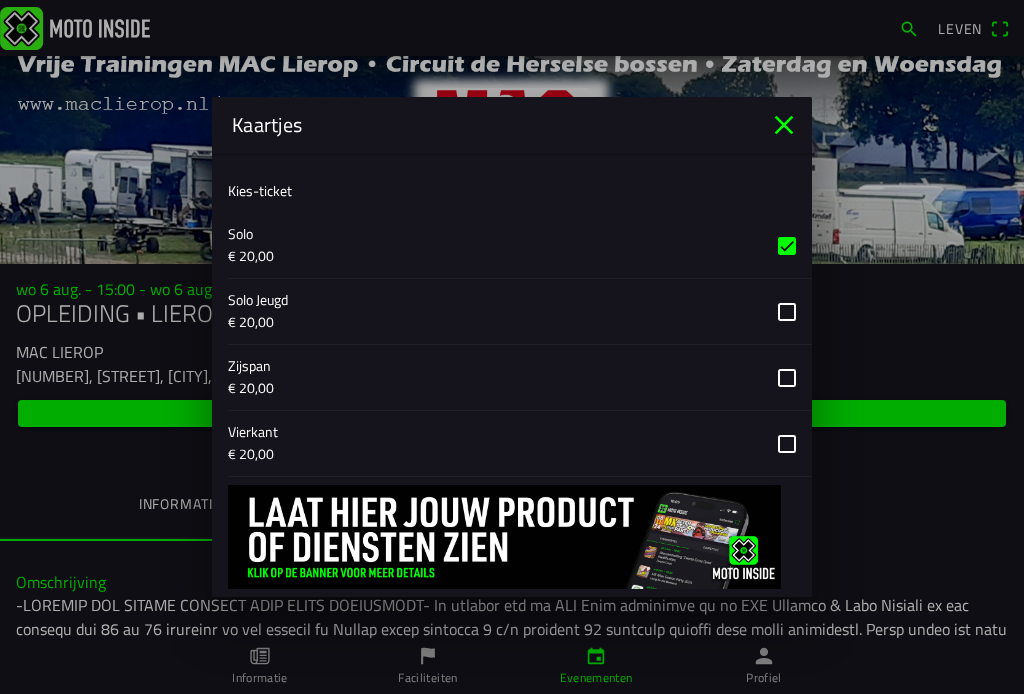scroll, scrollTop: 717, scrollLeft: 0, axis: vertical 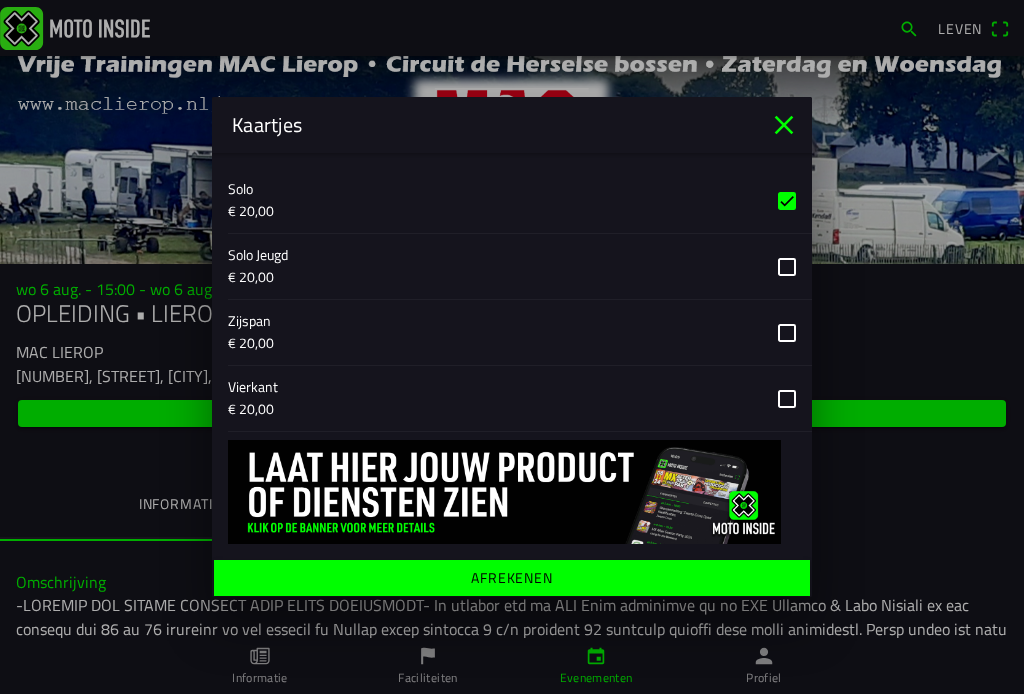 click on "Afrekenen" 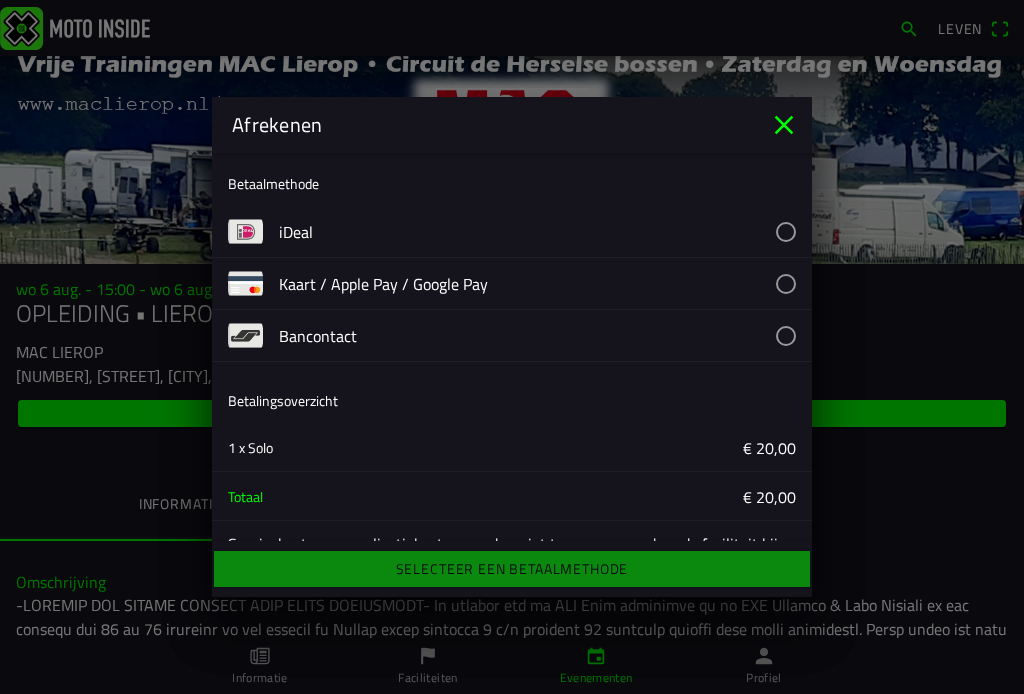 click 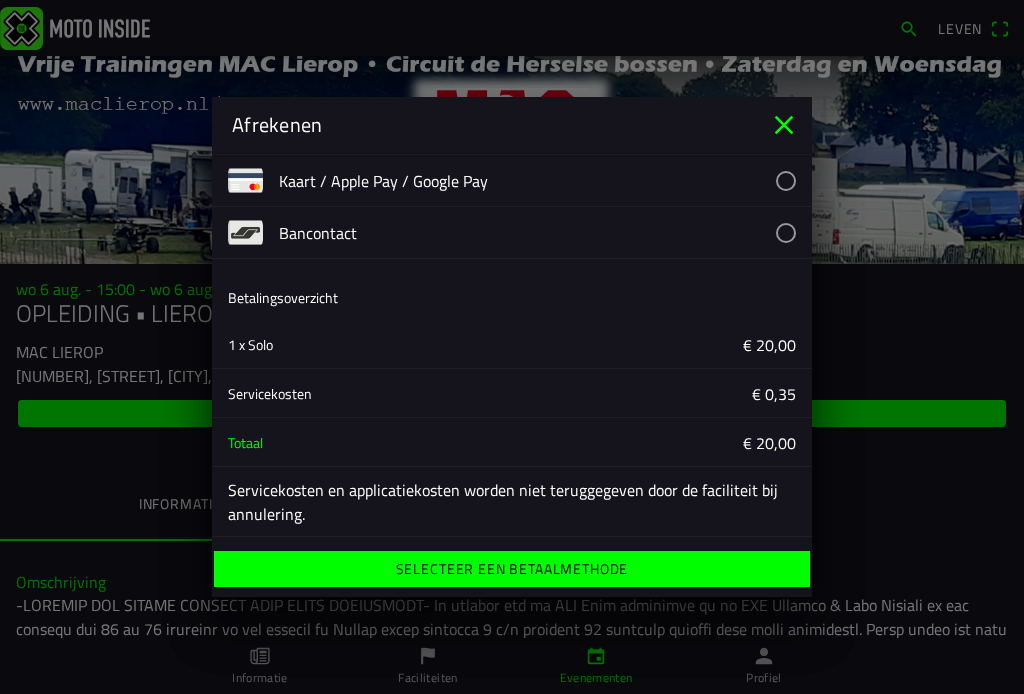 scroll, scrollTop: 105, scrollLeft: 0, axis: vertical 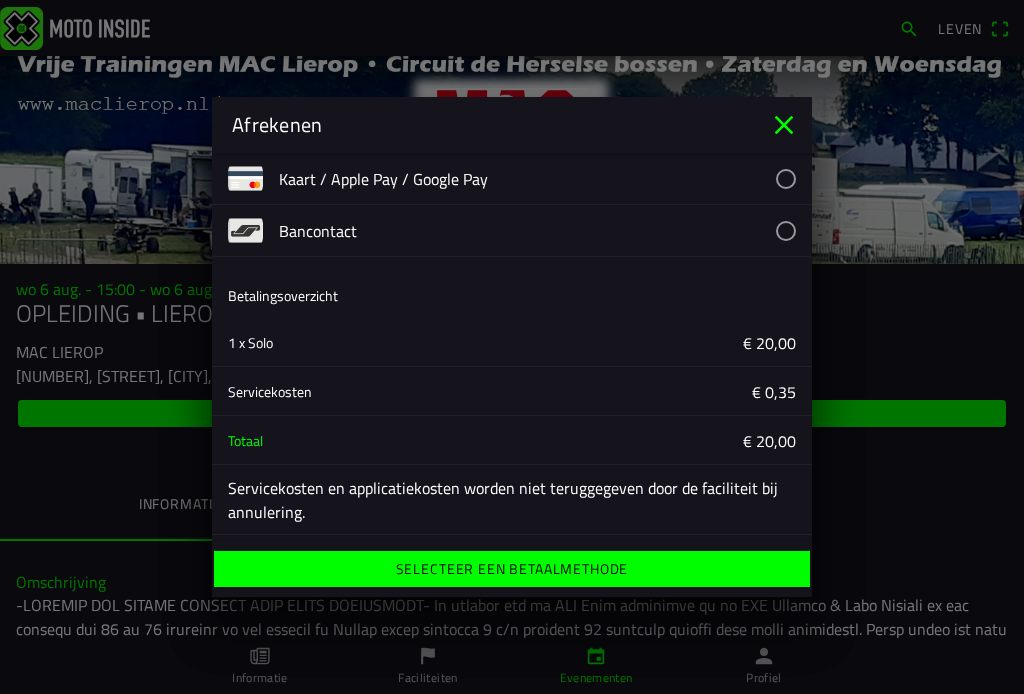 click on "Selecteer een betaalmethode" 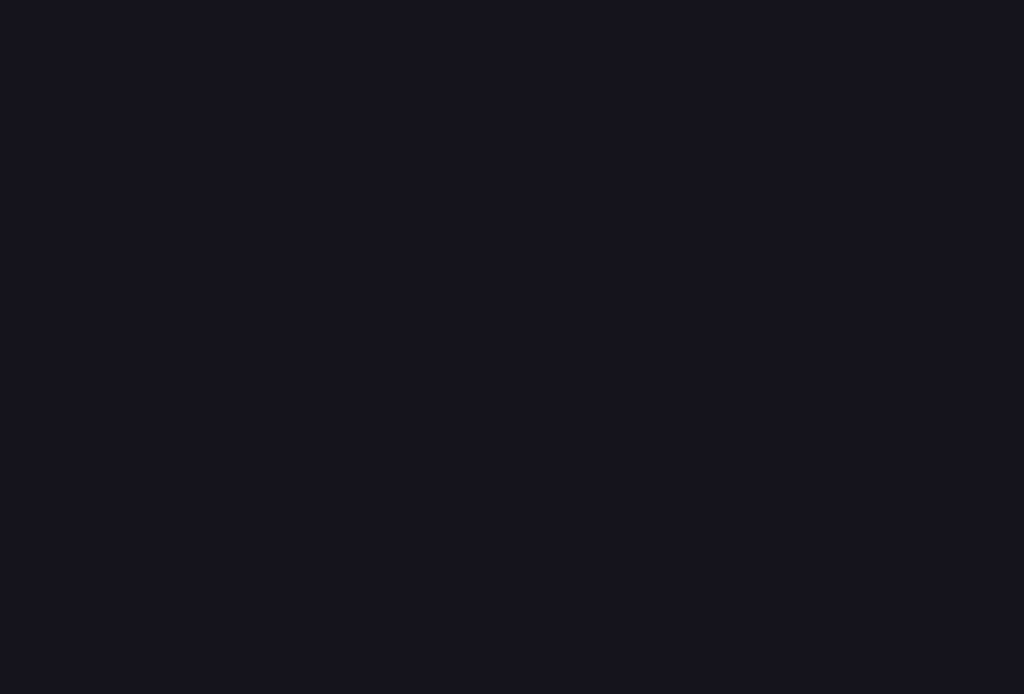 scroll, scrollTop: 0, scrollLeft: 0, axis: both 